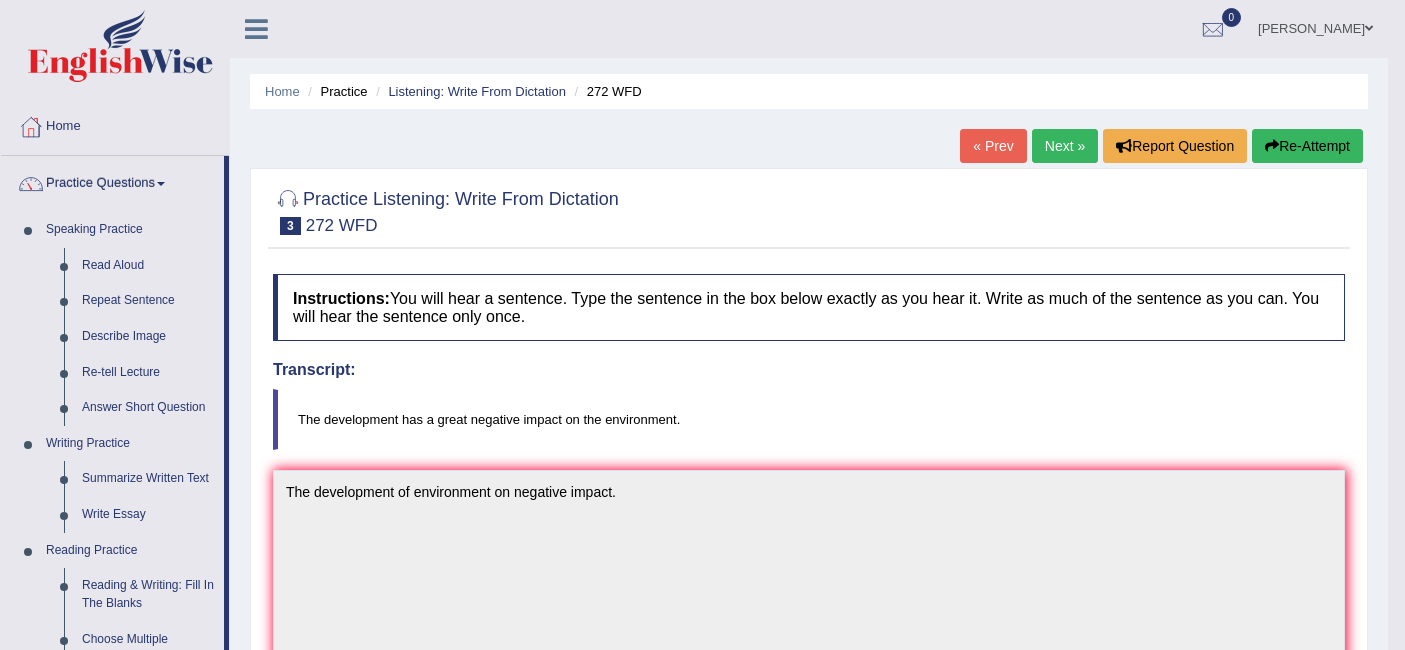 scroll, scrollTop: 0, scrollLeft: 0, axis: both 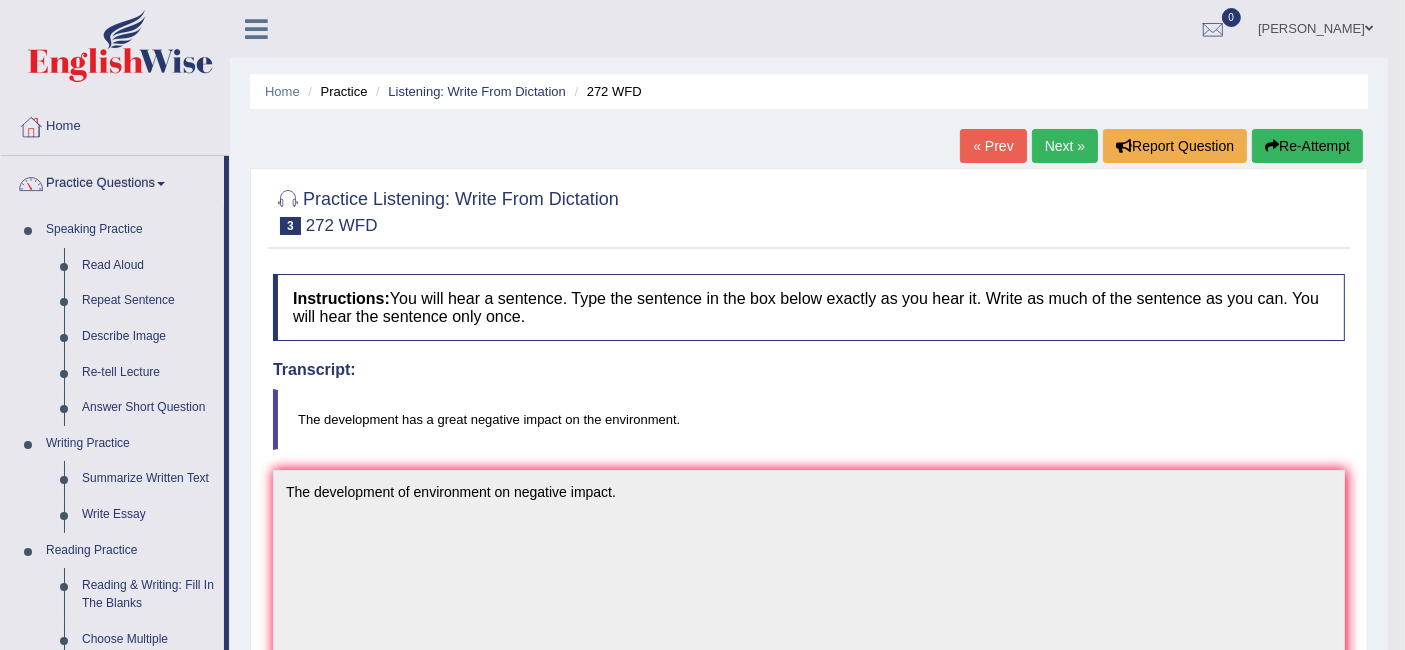 click on "Practice Listening: Write From Dictation
3
272 WFD" at bounding box center (446, 210) 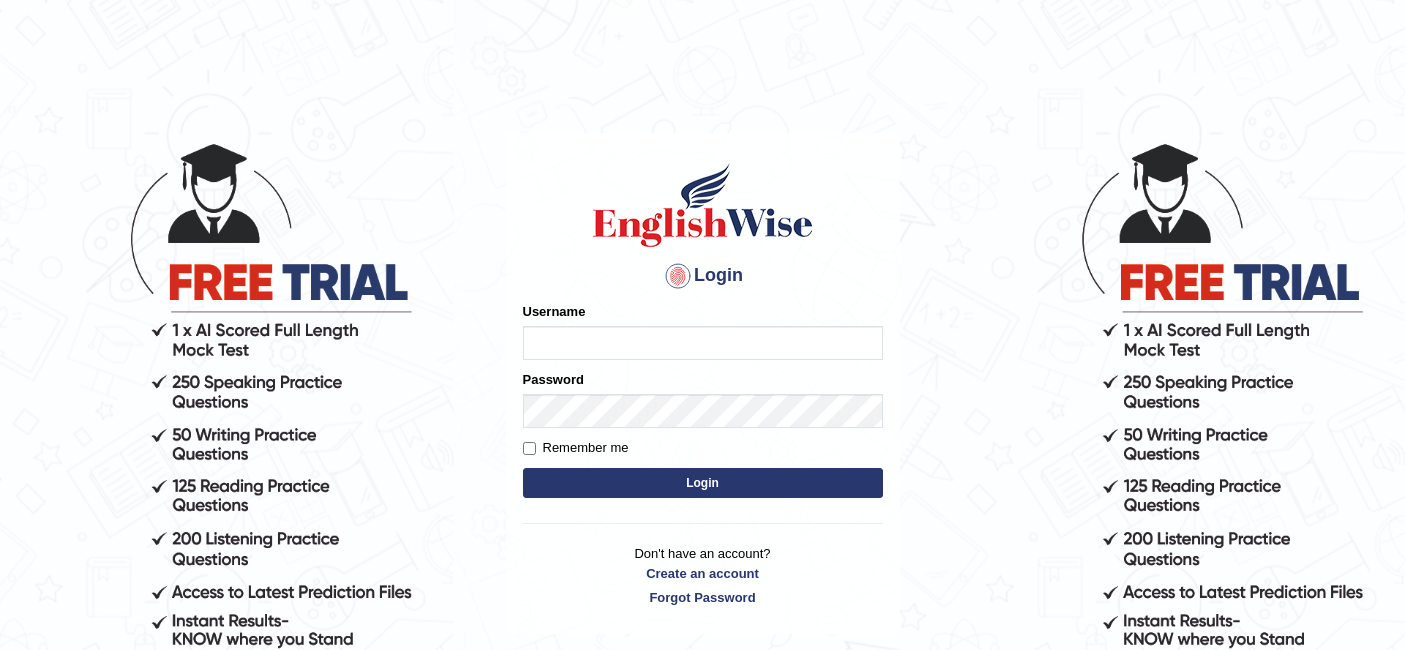 scroll, scrollTop: 0, scrollLeft: 0, axis: both 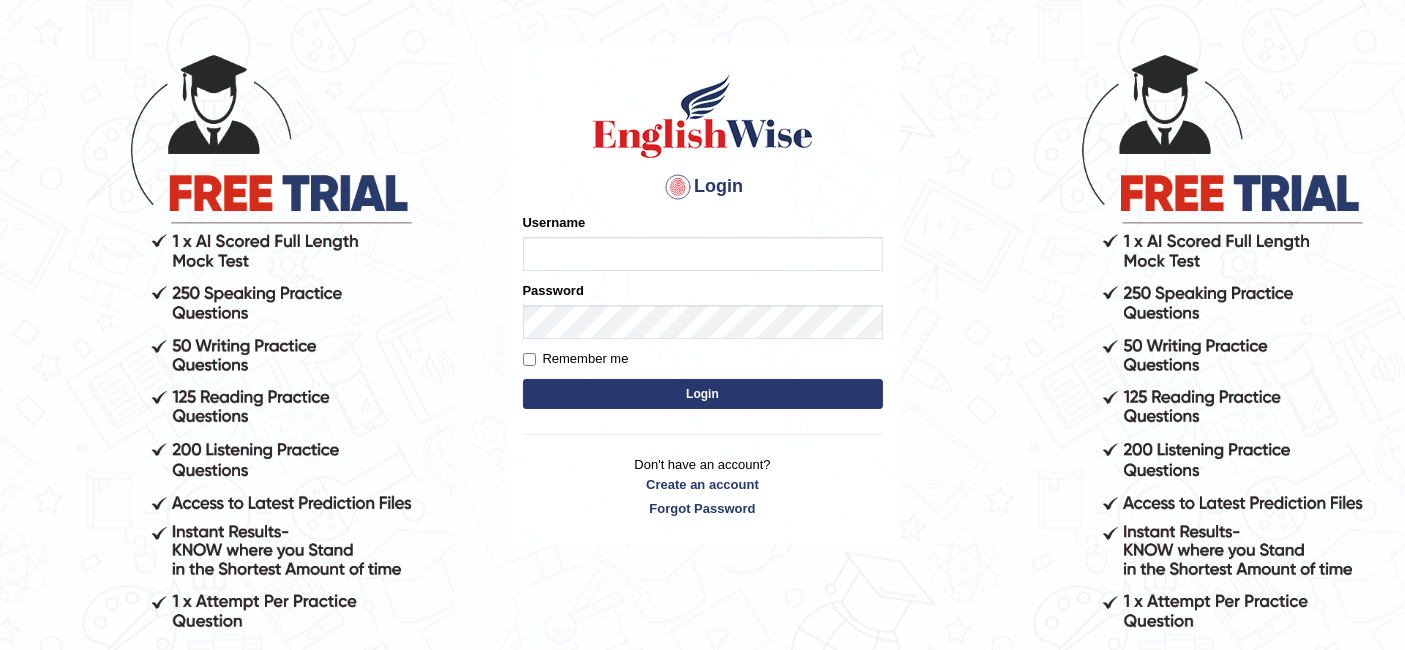 type on "ramsaran15" 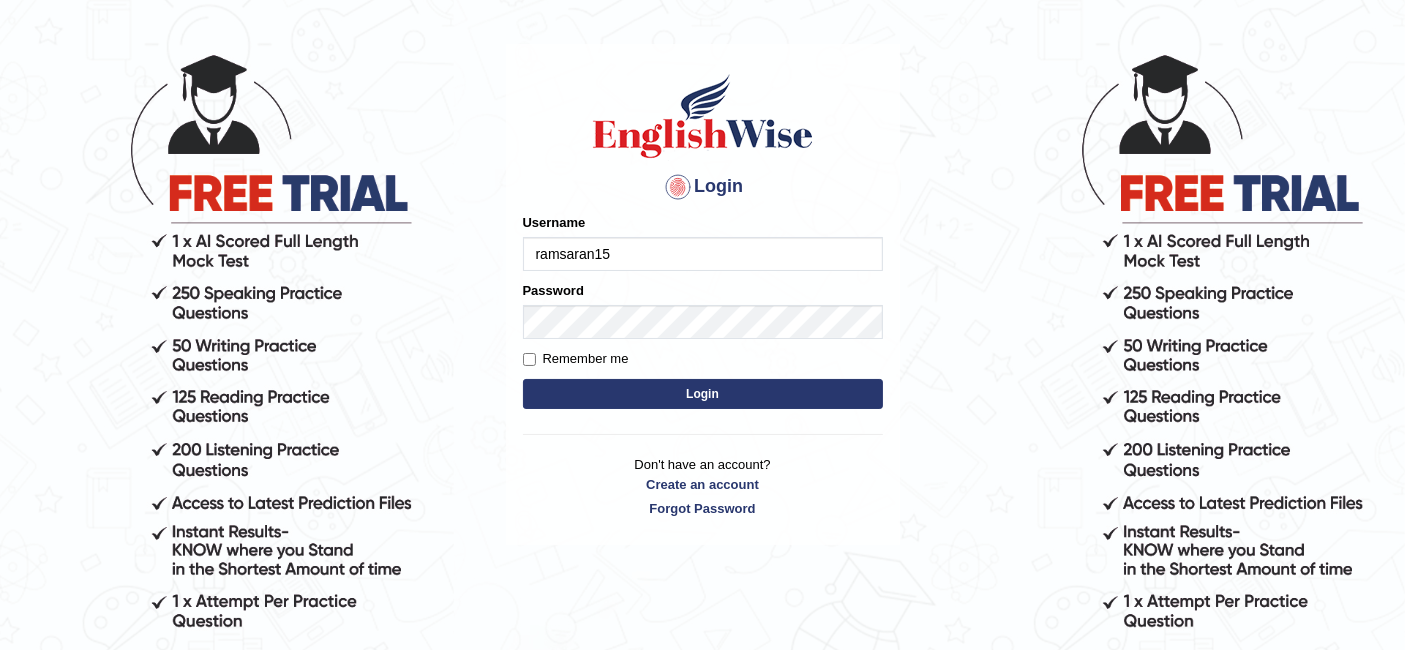 click on "Login" at bounding box center (703, 394) 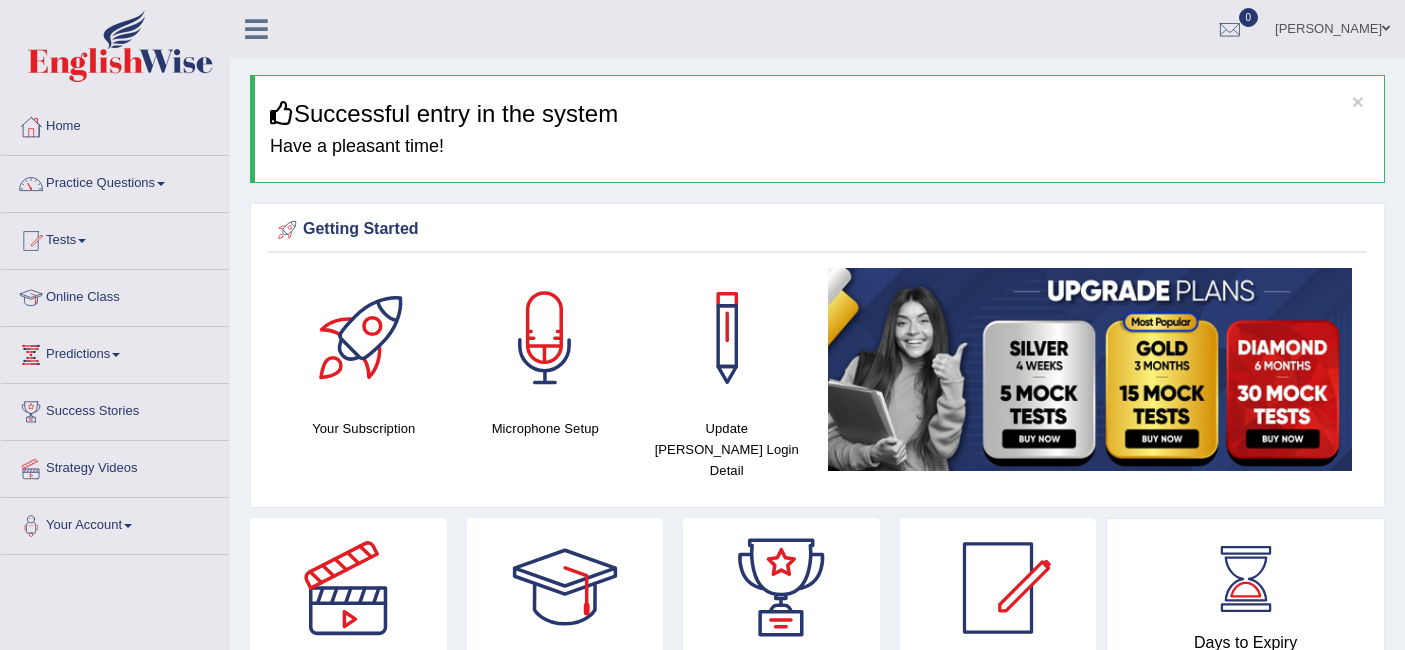 scroll, scrollTop: 0, scrollLeft: 0, axis: both 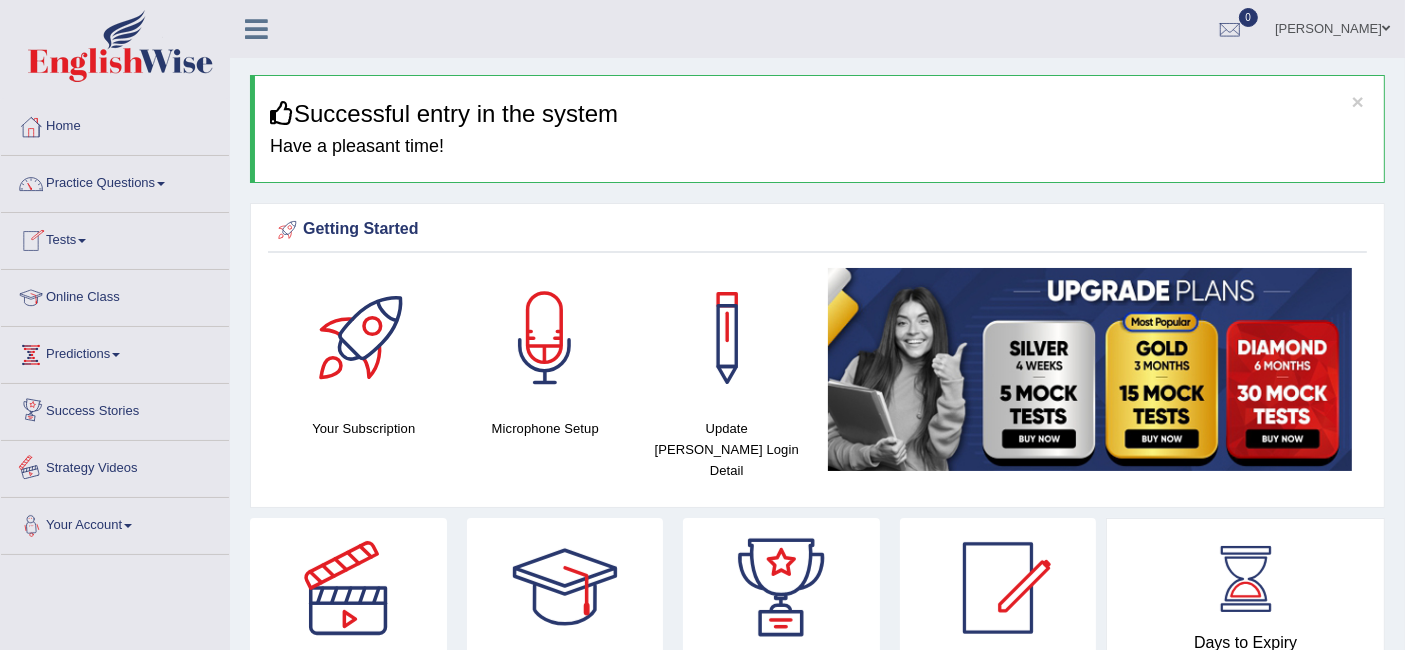 click at bounding box center (128, 526) 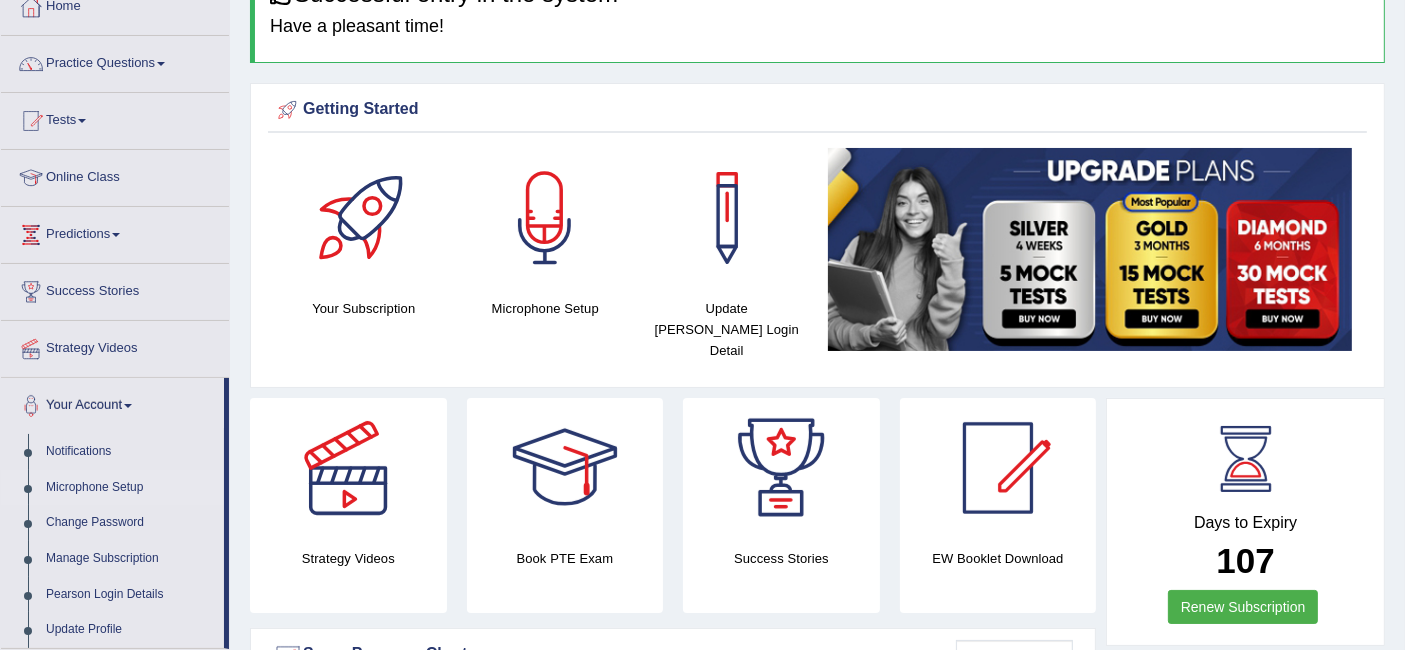 scroll, scrollTop: 0, scrollLeft: 0, axis: both 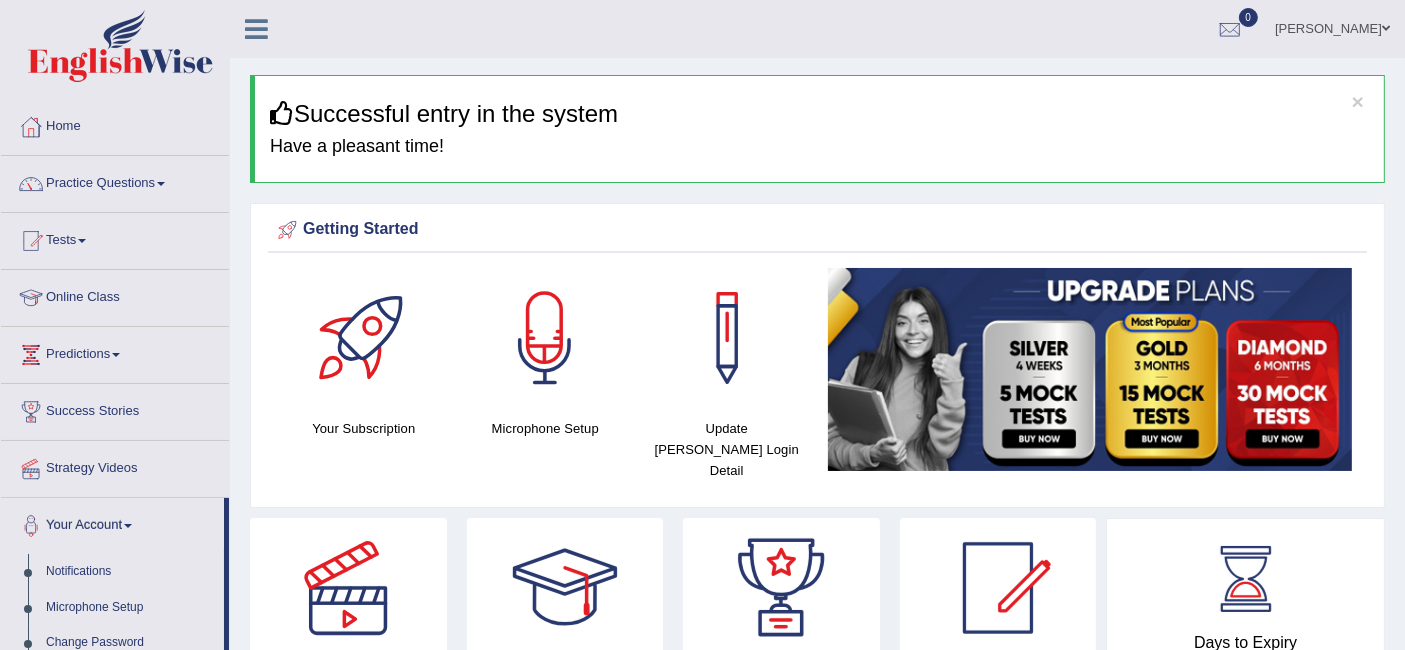 click on "Tests" at bounding box center [115, 238] 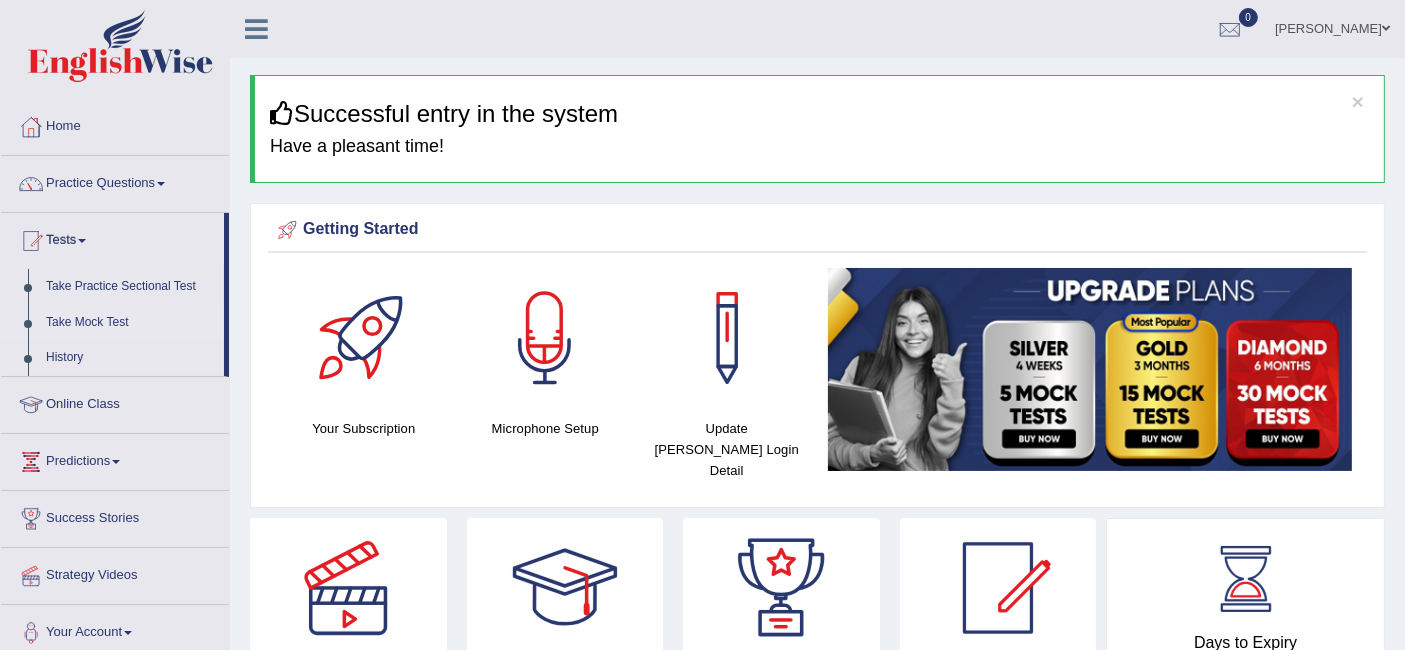 click on "Take Mock Test" at bounding box center [130, 323] 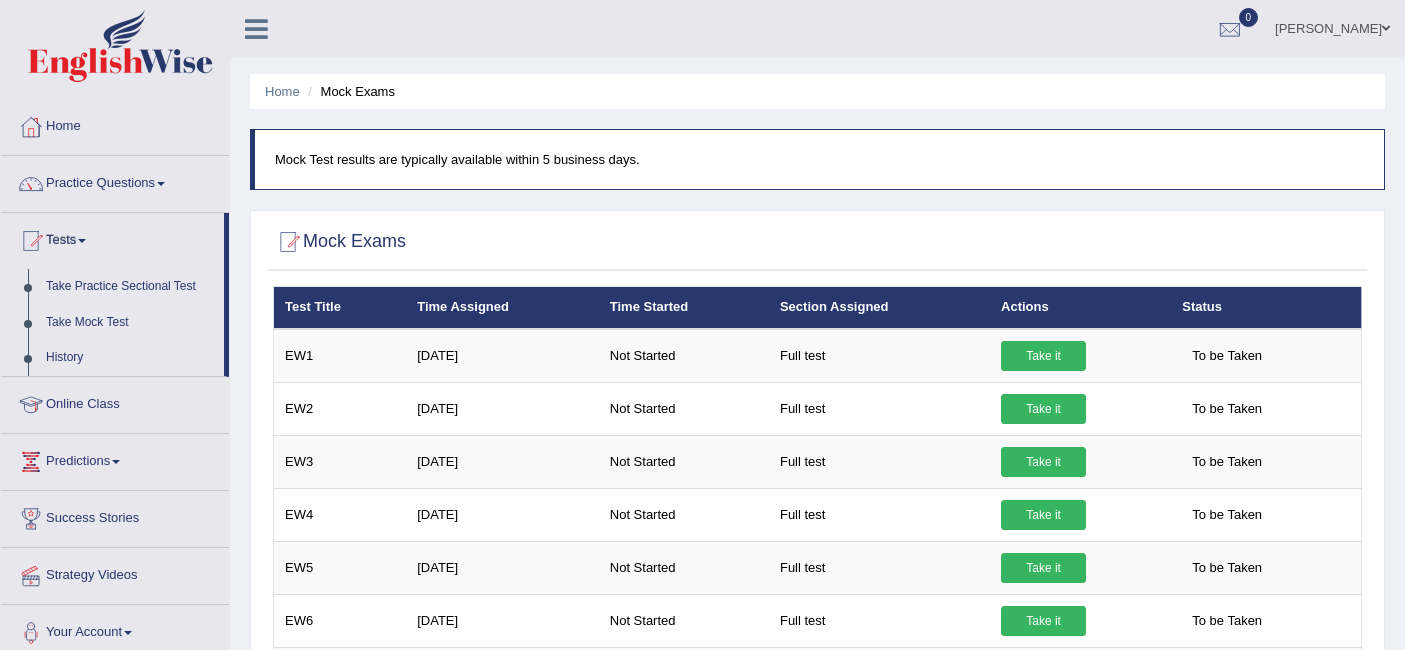 scroll, scrollTop: 0, scrollLeft: 0, axis: both 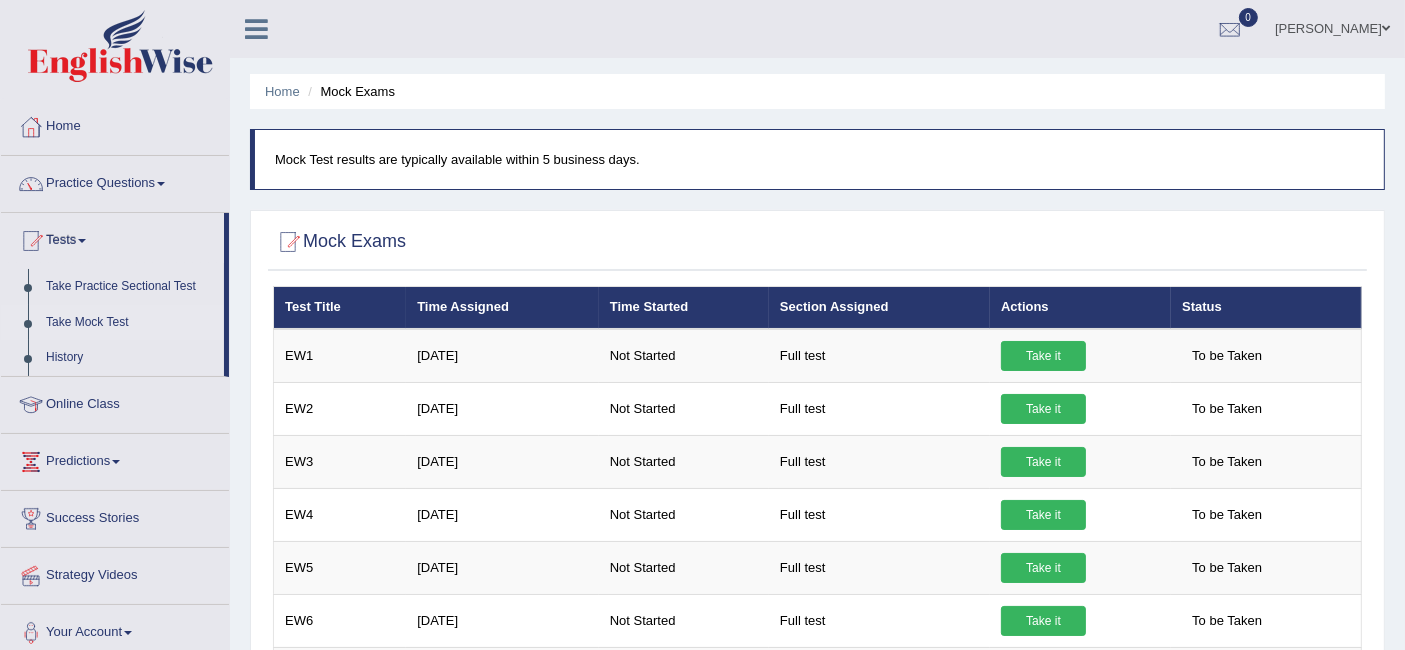 click on "Mock Test results are typically available within 5 business days." at bounding box center [819, 159] 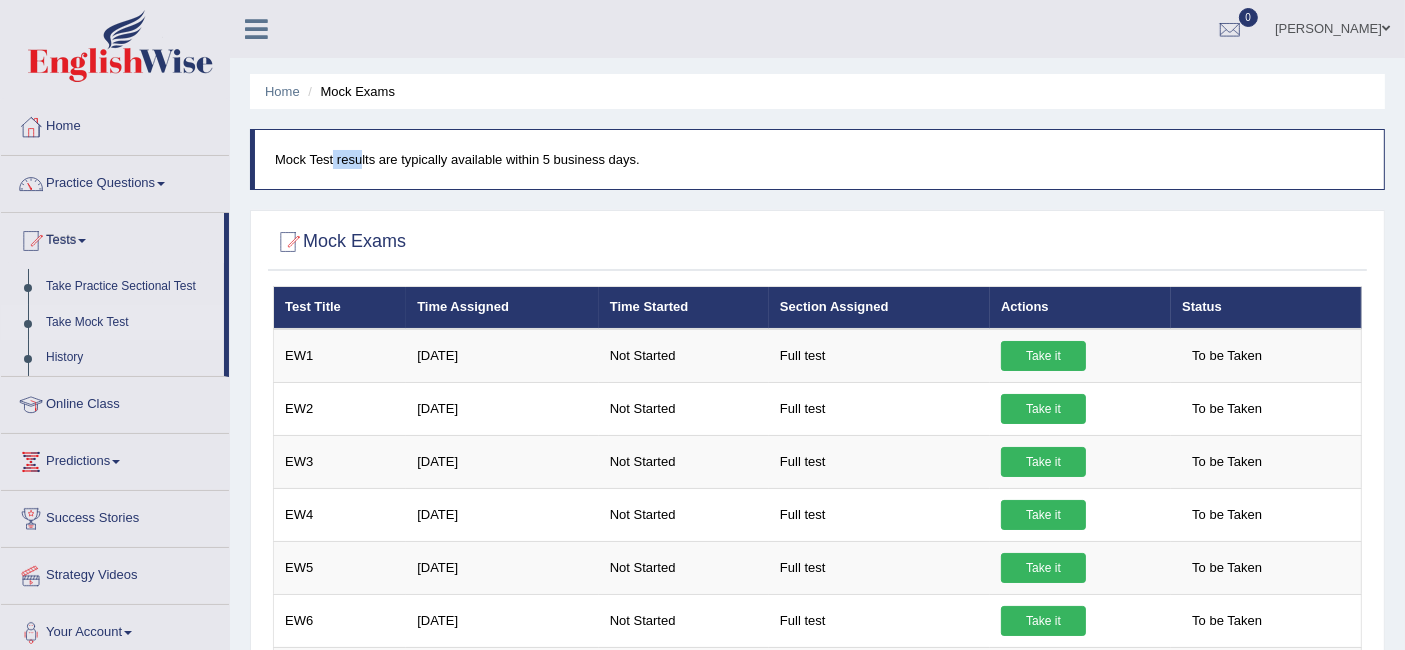 click on "Mock Test results are typically available within 5 business days." at bounding box center [819, 159] 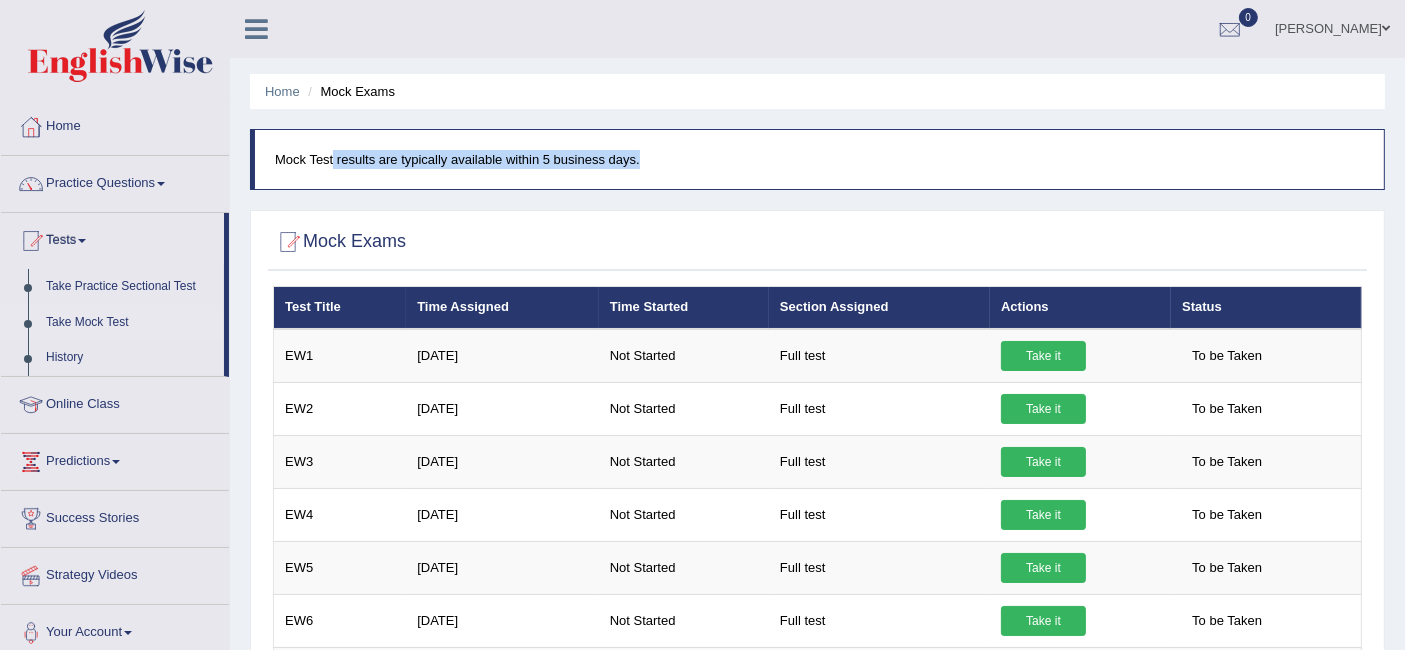 click on "Mock Test results are typically available within 5 business days." at bounding box center (819, 159) 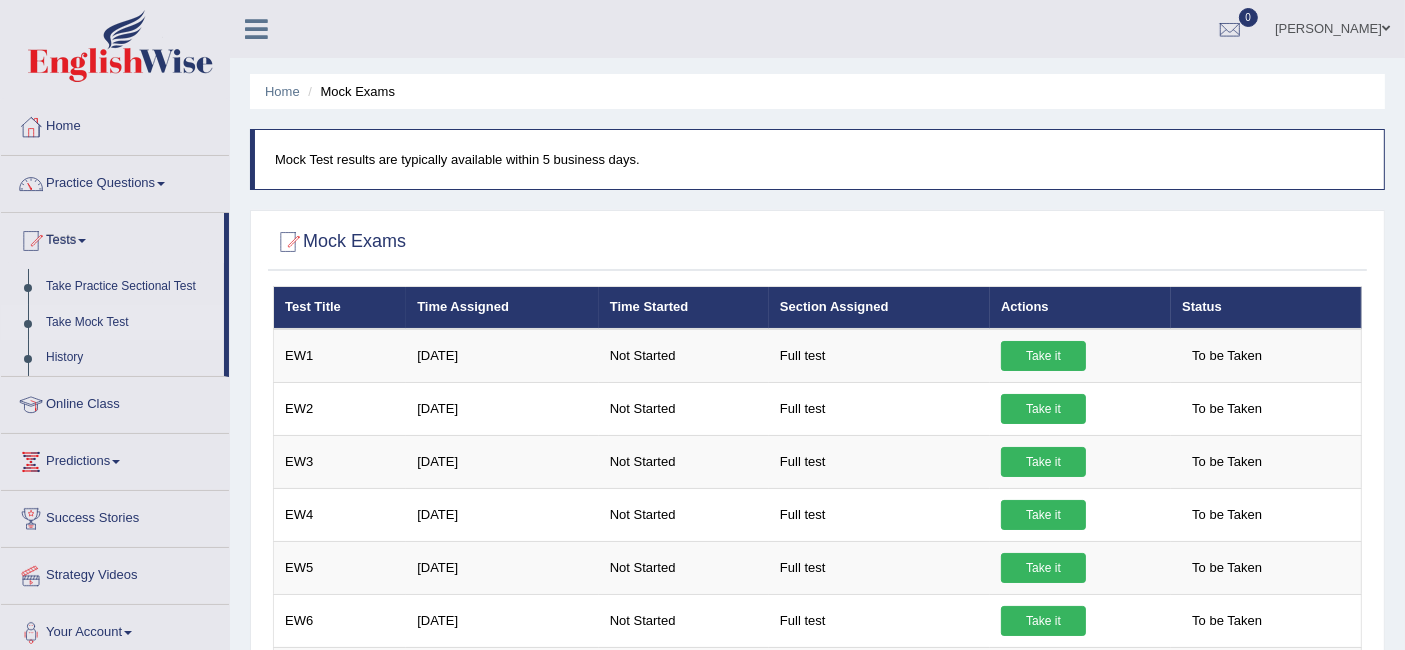 click on "Mock Test results are typically available within 5 business days." at bounding box center [819, 159] 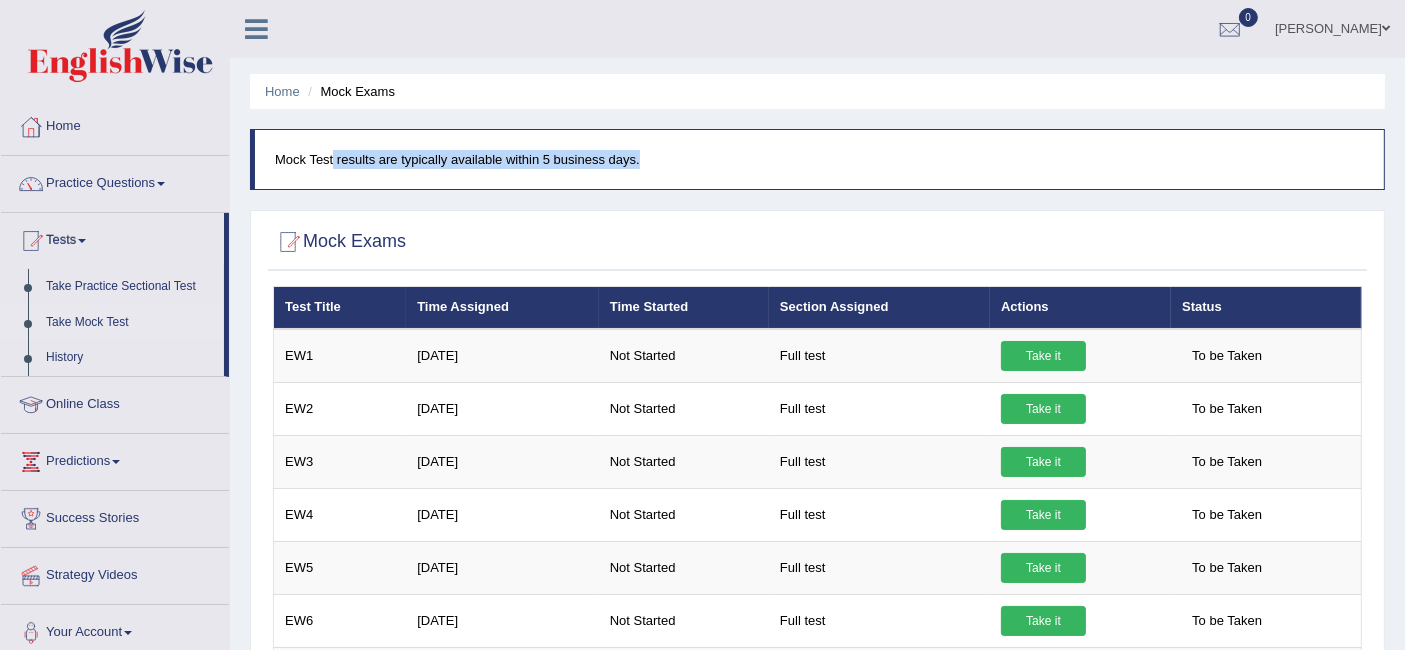click on "Mock Test results are typically available within 5 business days." at bounding box center (819, 159) 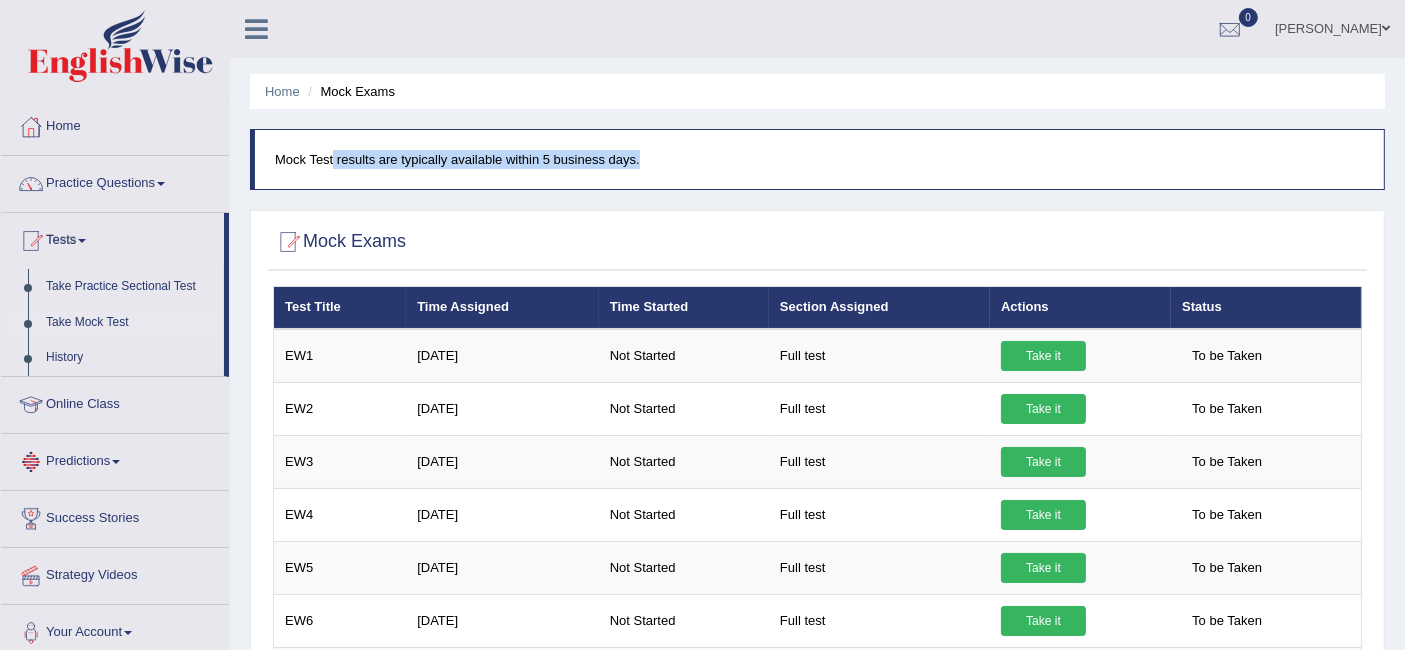 click on "Predictions" at bounding box center (115, 459) 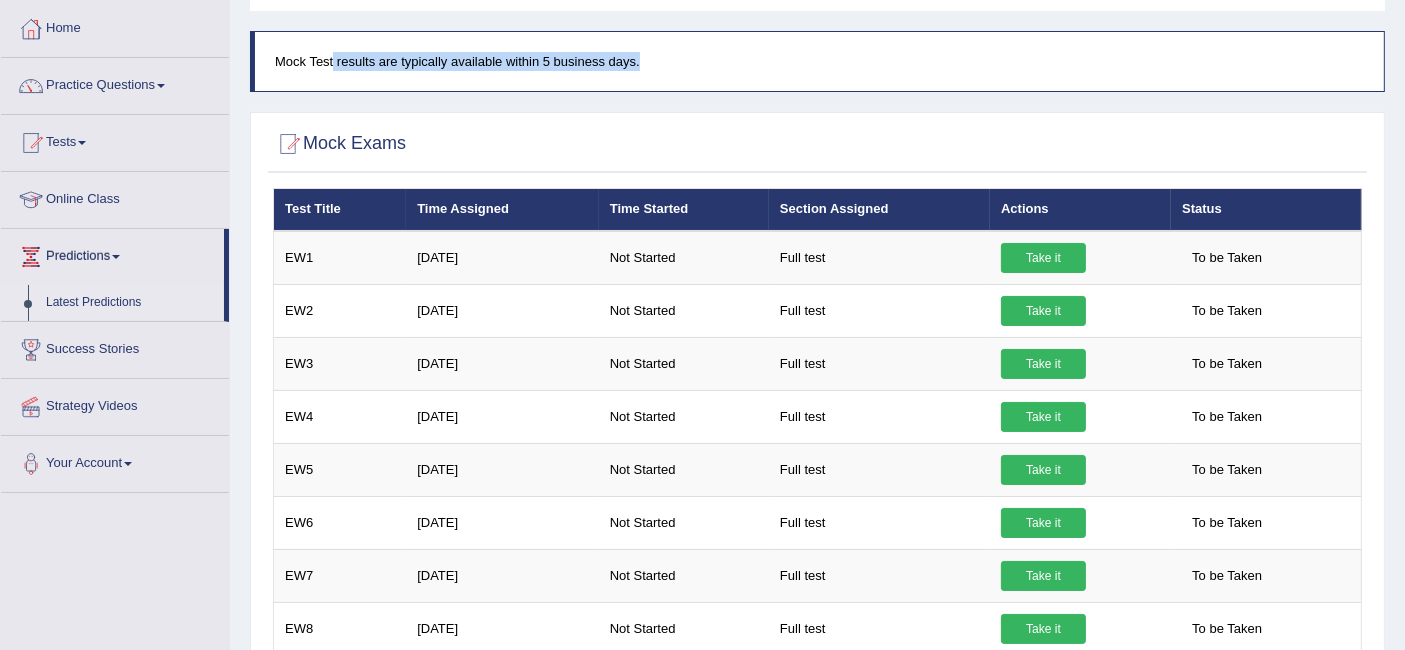 scroll, scrollTop: 222, scrollLeft: 0, axis: vertical 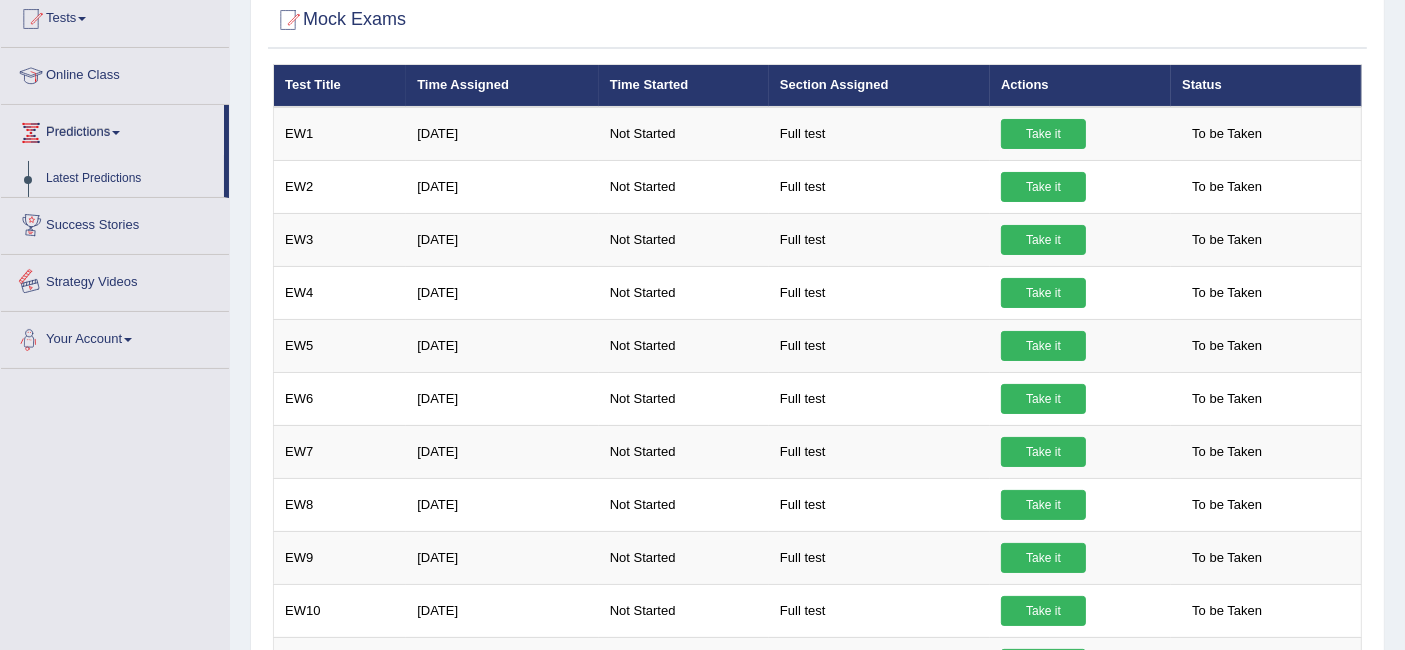 click on "Success Stories" at bounding box center [115, 223] 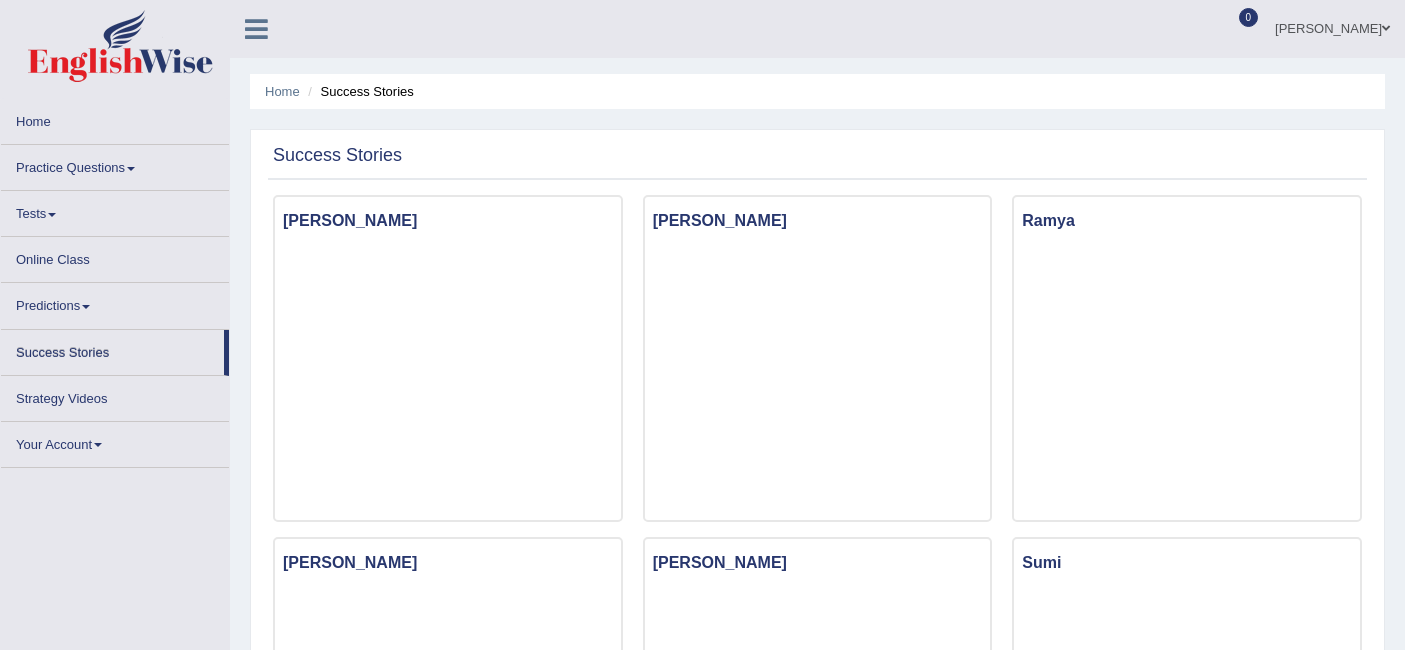 scroll, scrollTop: 0, scrollLeft: 0, axis: both 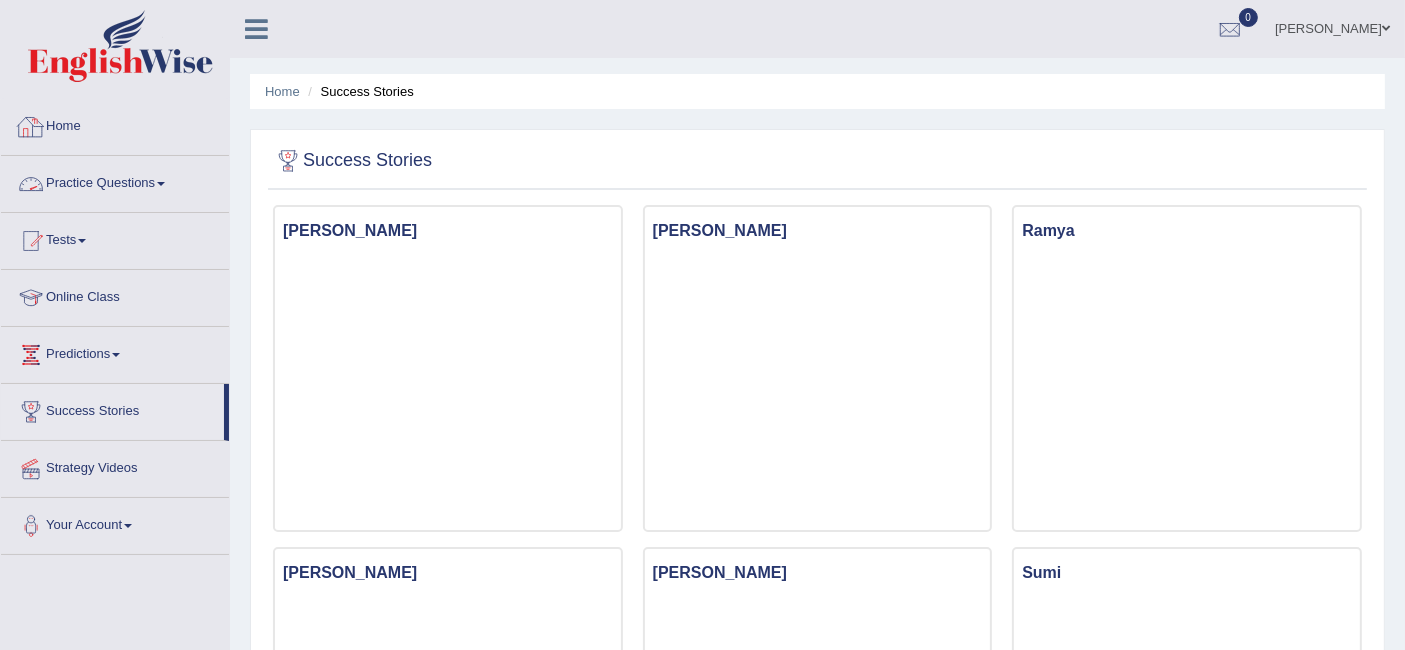 click on "Home" at bounding box center (115, 124) 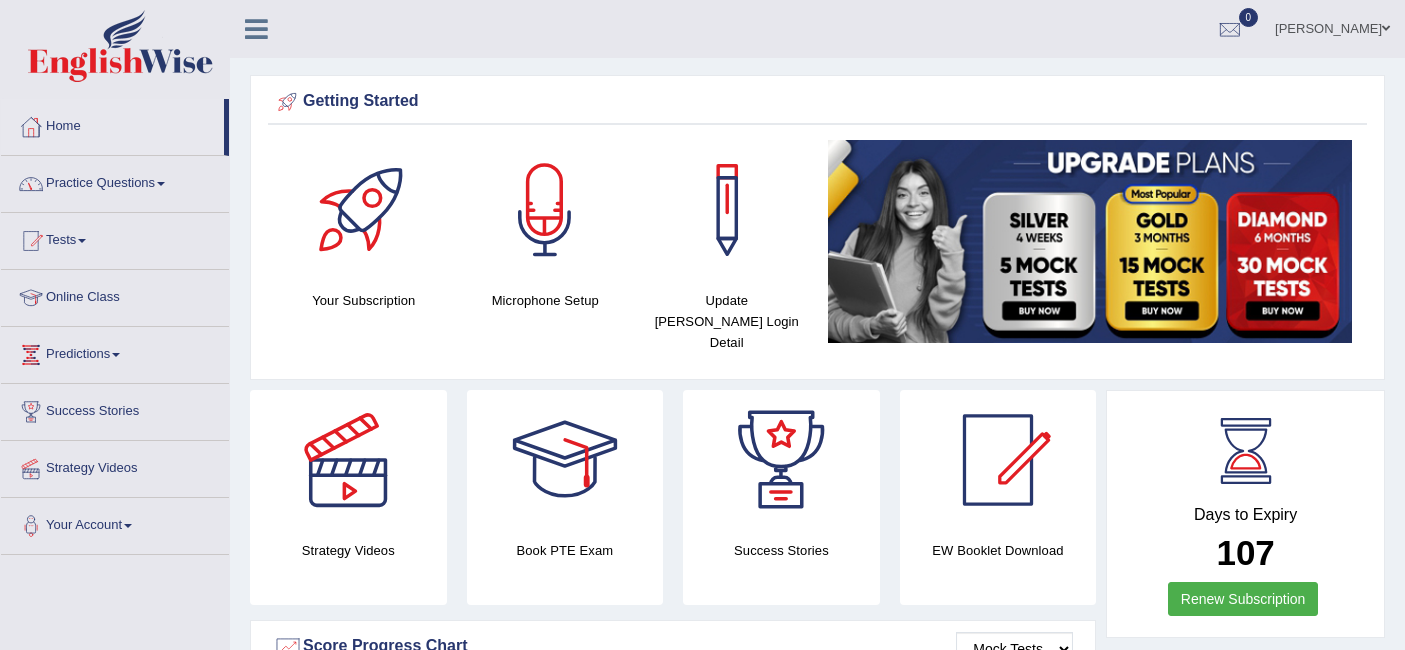 scroll, scrollTop: 0, scrollLeft: 0, axis: both 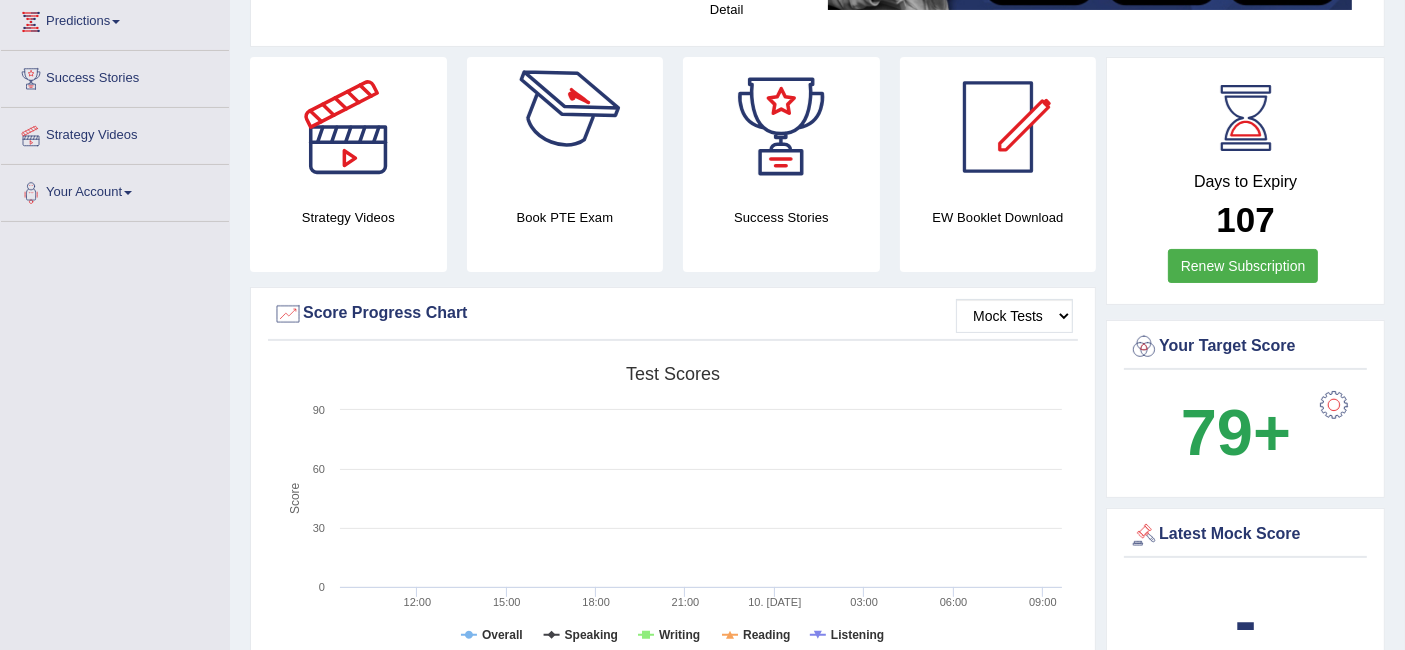 click at bounding box center (565, 127) 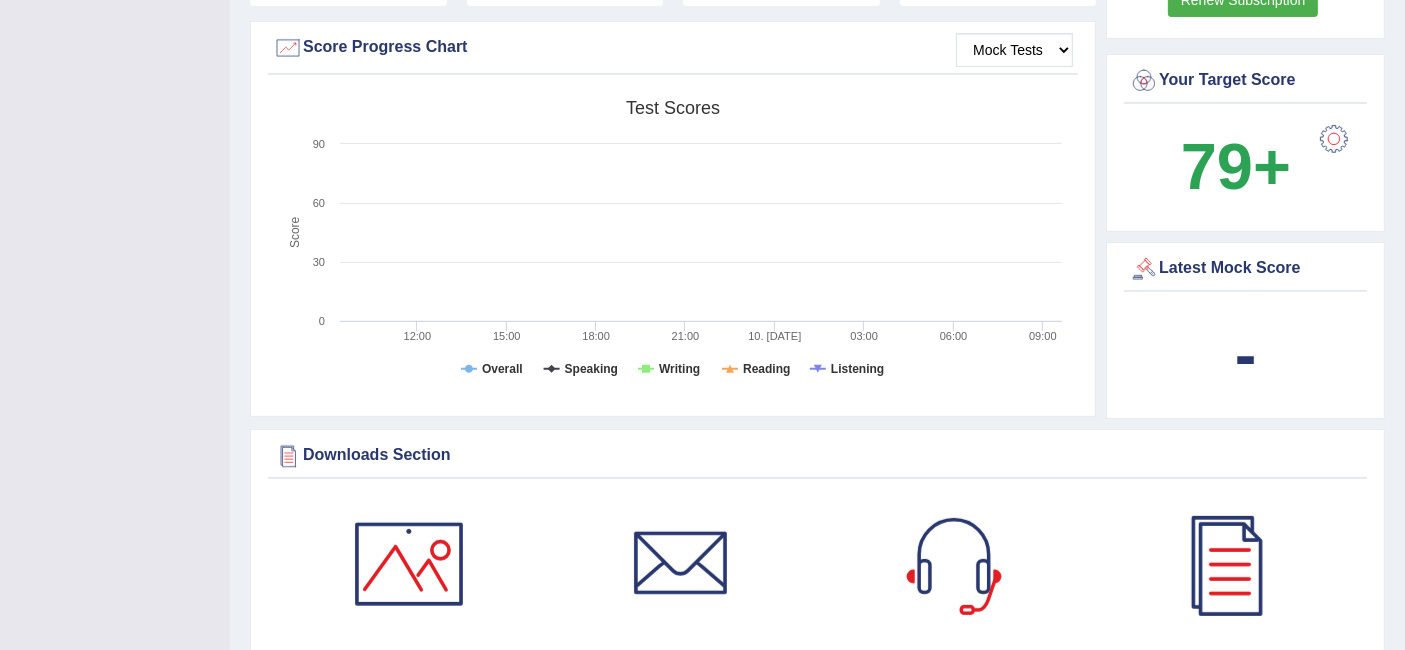 scroll, scrollTop: 666, scrollLeft: 0, axis: vertical 